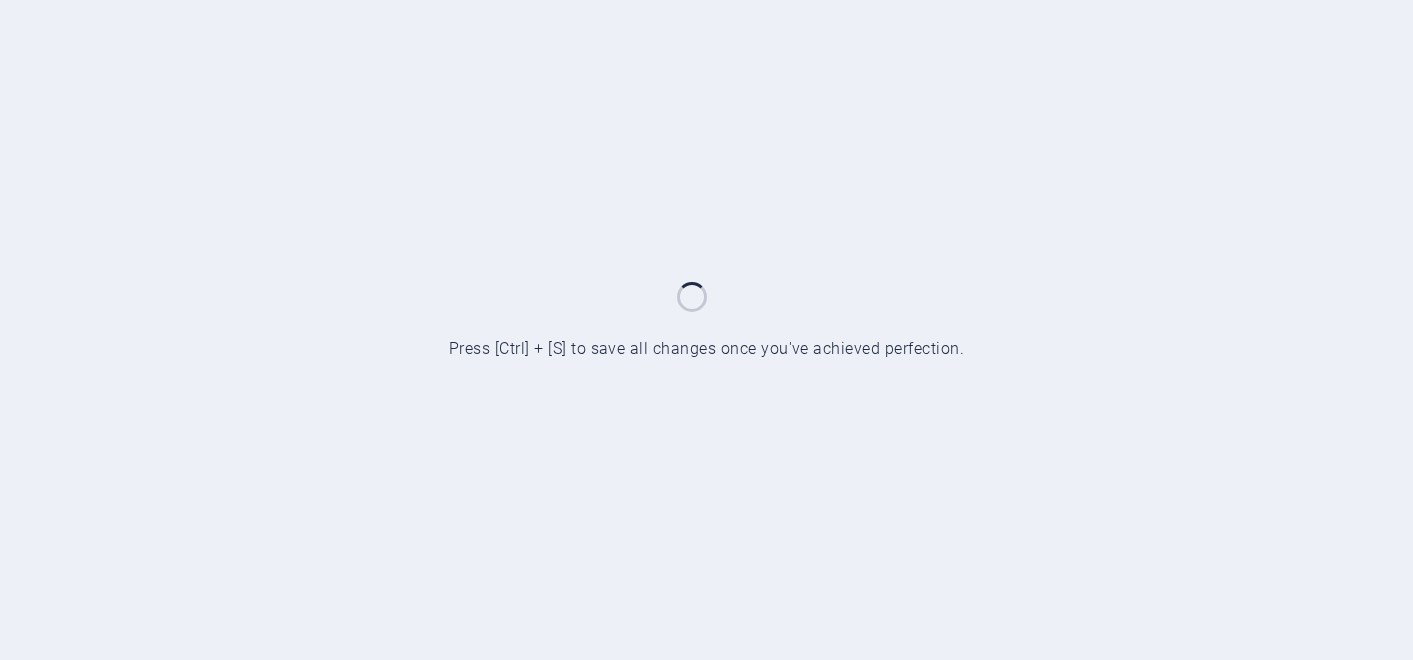 scroll, scrollTop: 0, scrollLeft: 0, axis: both 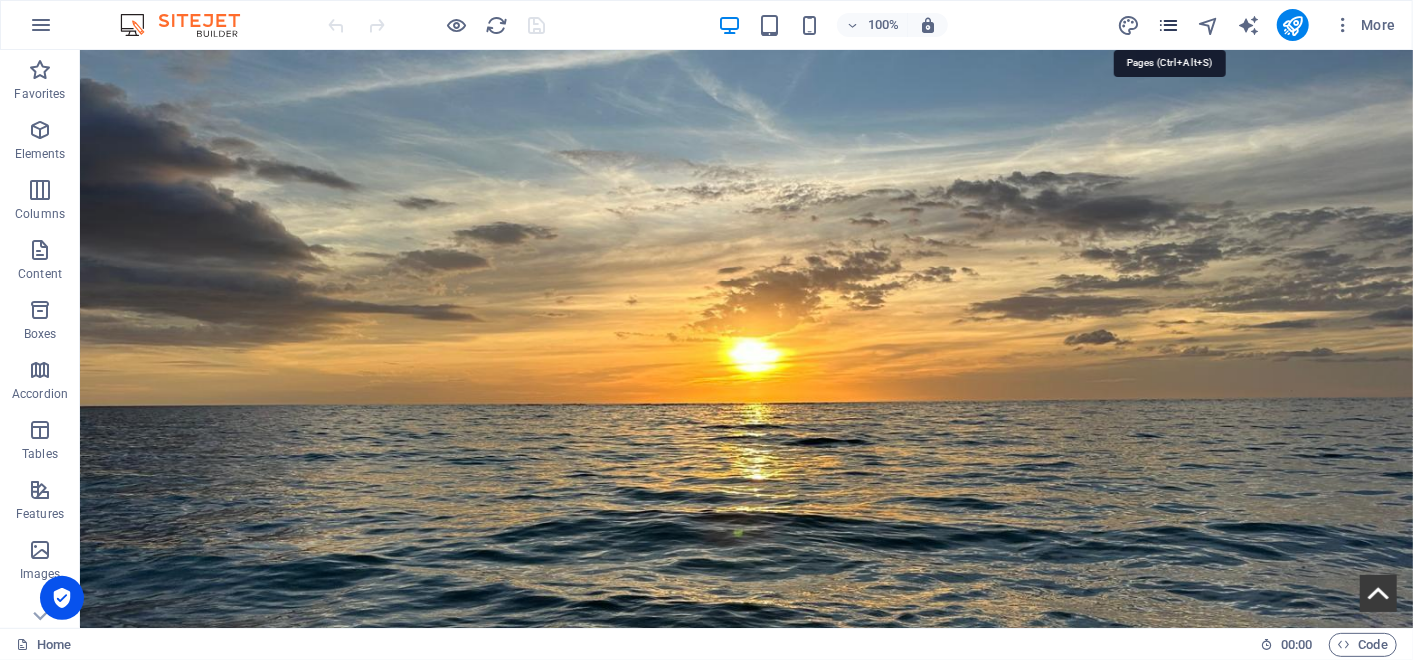 click at bounding box center [1168, 25] 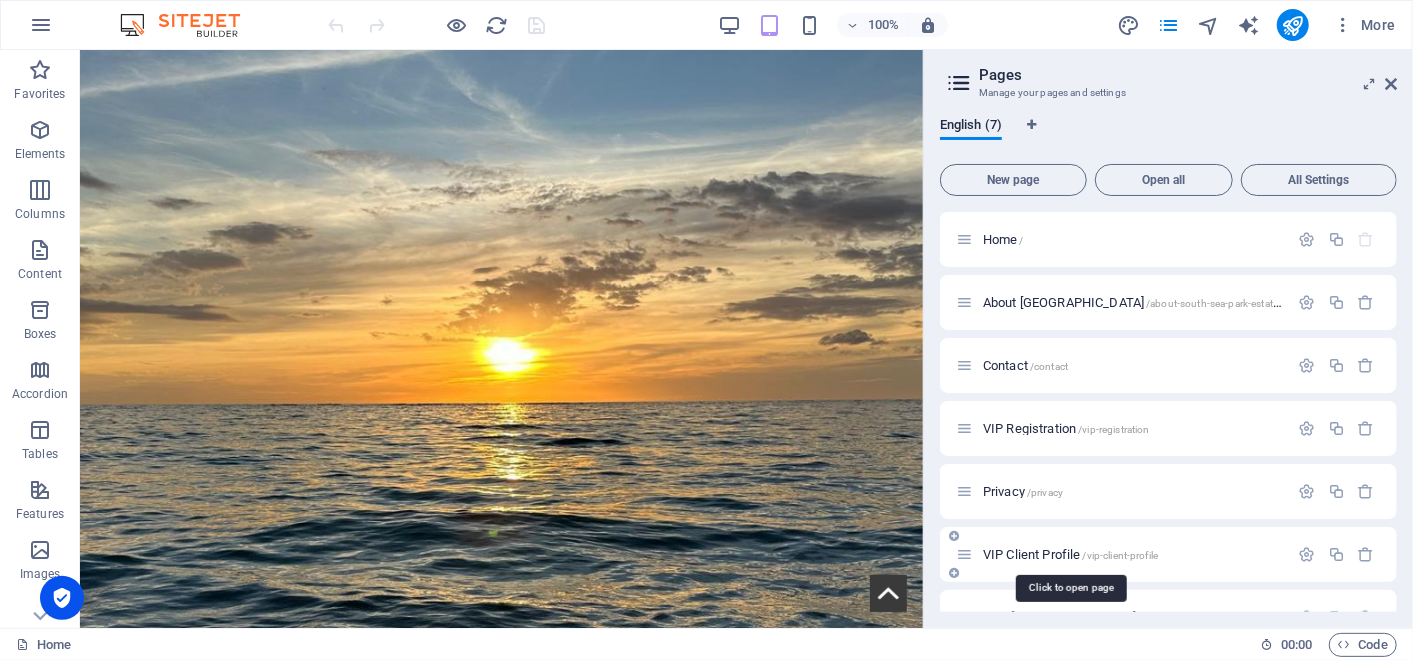 click on "VIP Client Profile /vip-client-profile" at bounding box center [1070, 554] 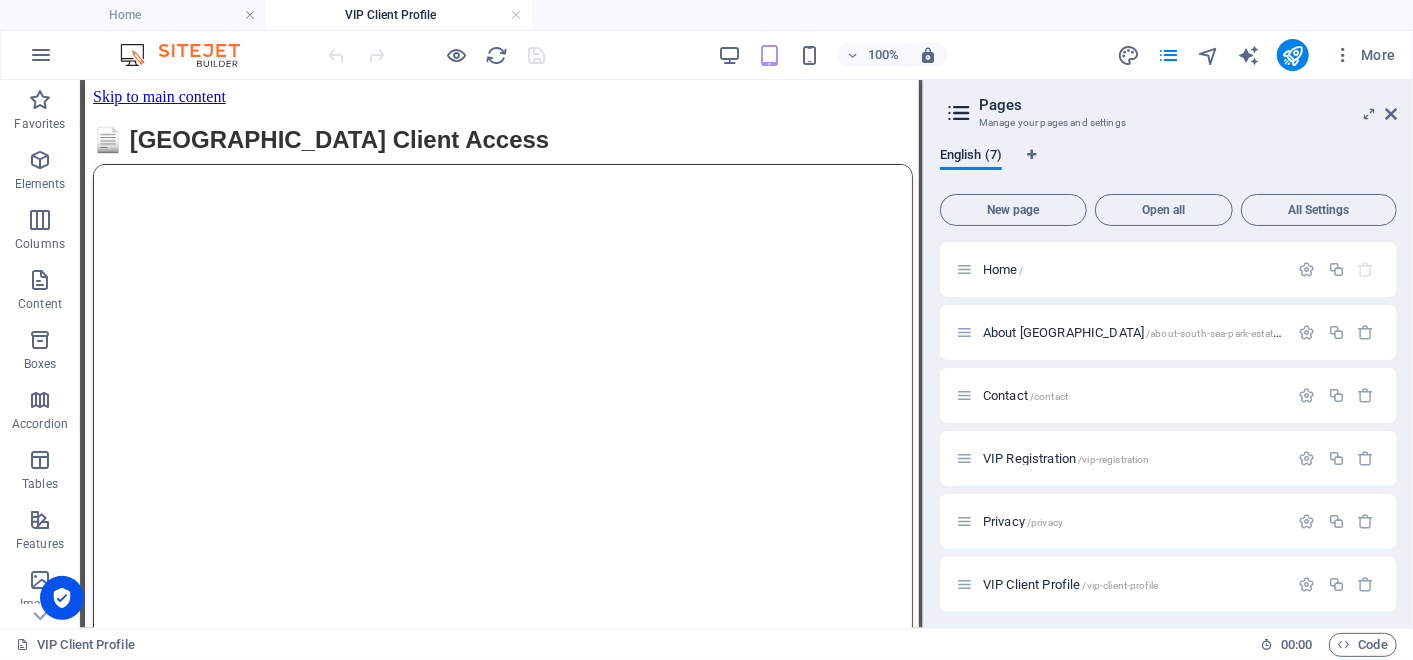 scroll, scrollTop: 0, scrollLeft: 0, axis: both 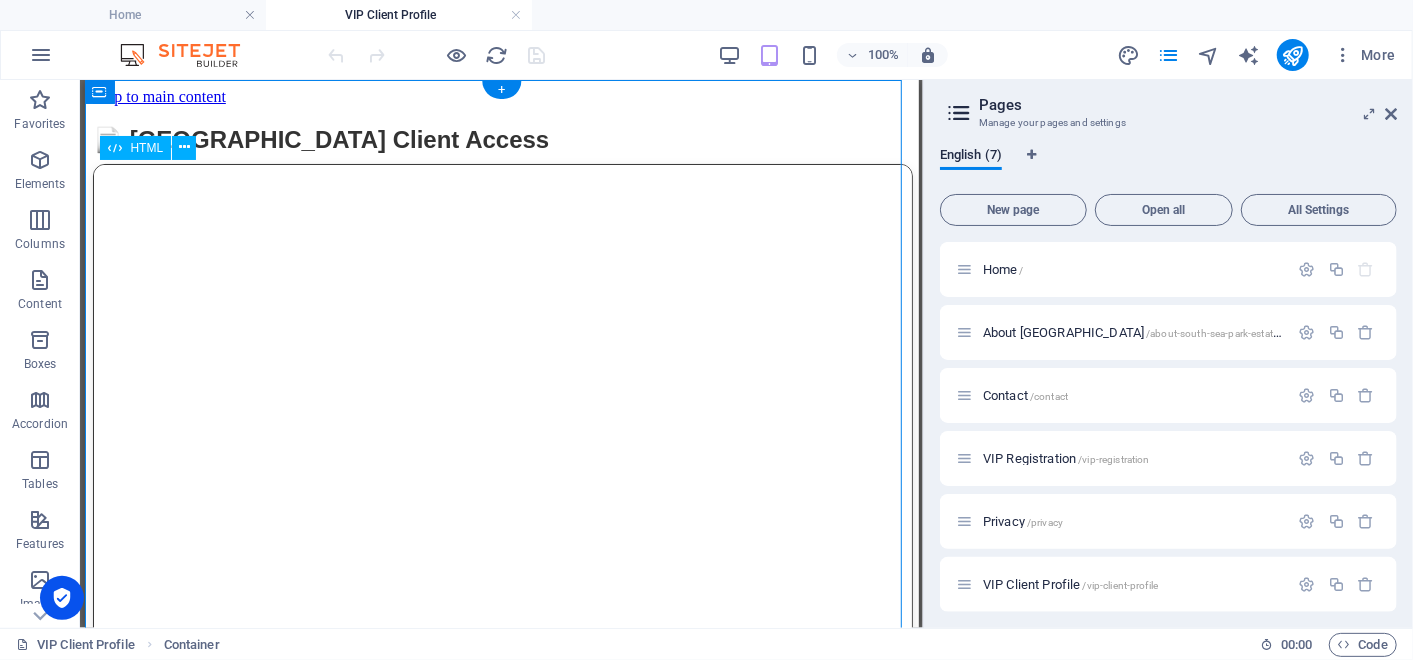 drag, startPoint x: 855, startPoint y: 294, endPoint x: 873, endPoint y: 349, distance: 57.870544 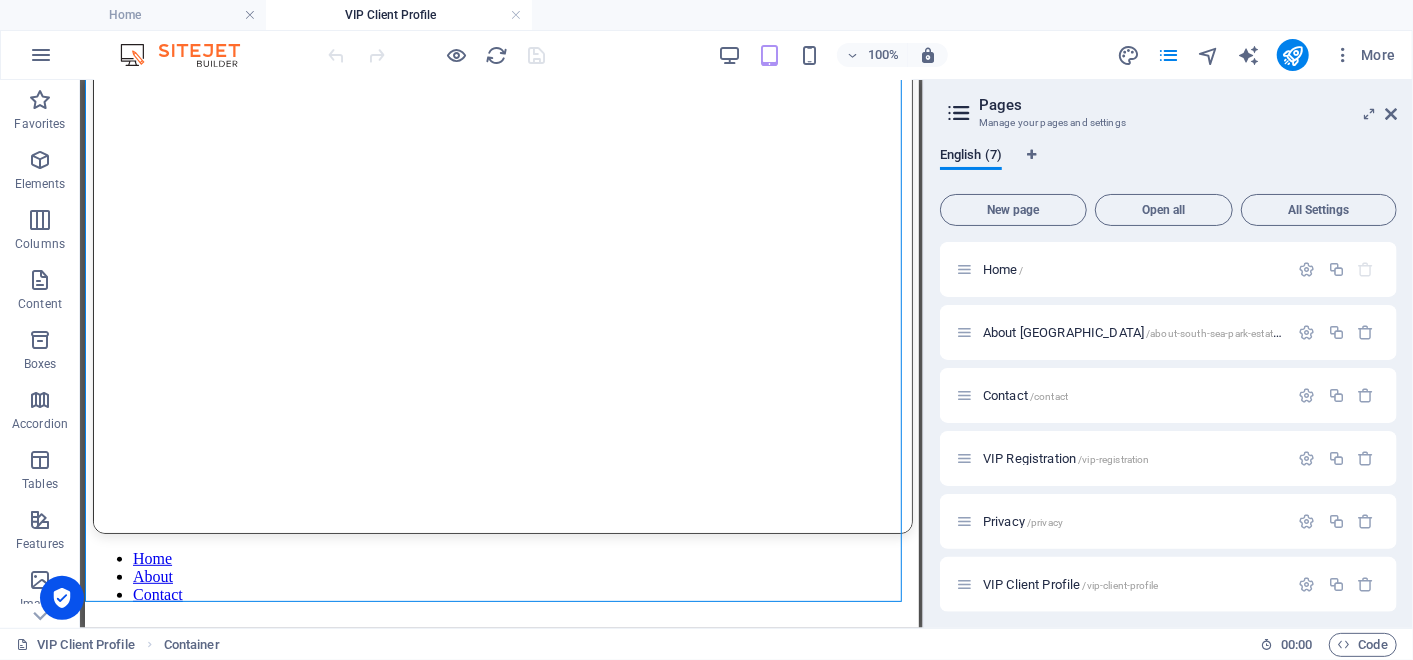 scroll, scrollTop: 420, scrollLeft: 0, axis: vertical 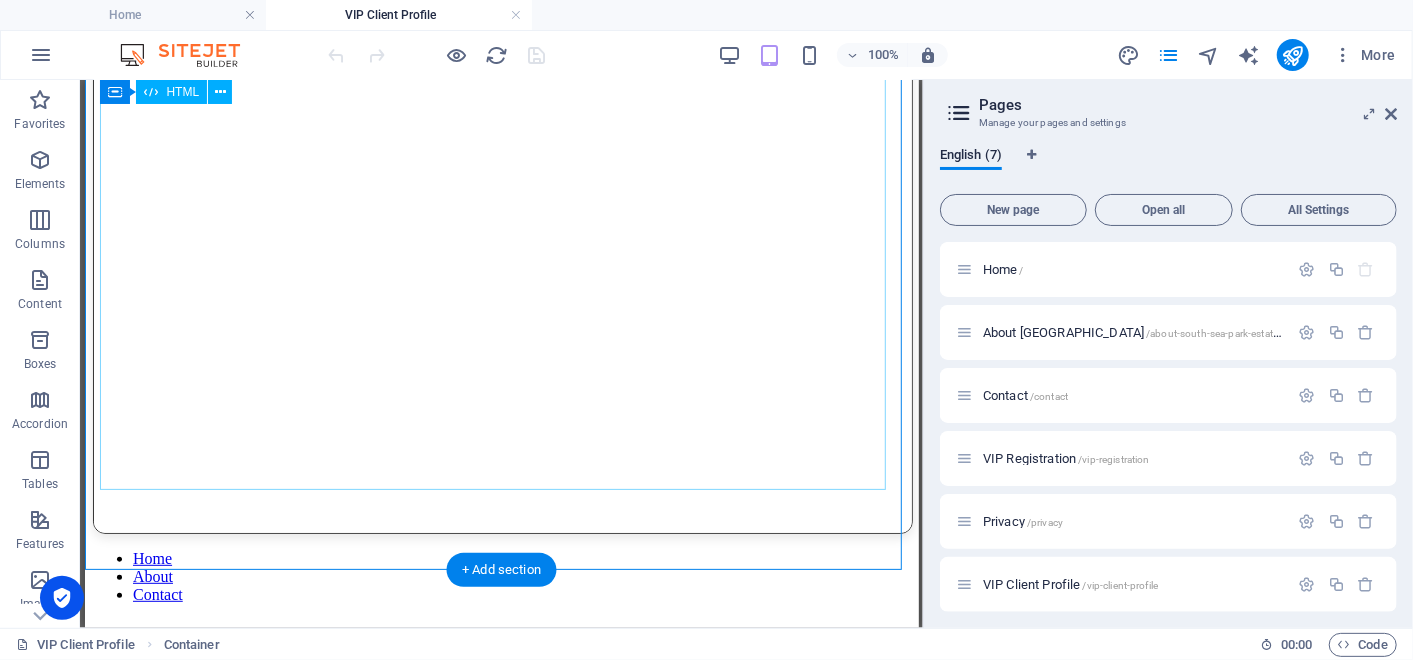 click on "📄 [GEOGRAPHIC_DATA] Client Access" at bounding box center [501, 163] 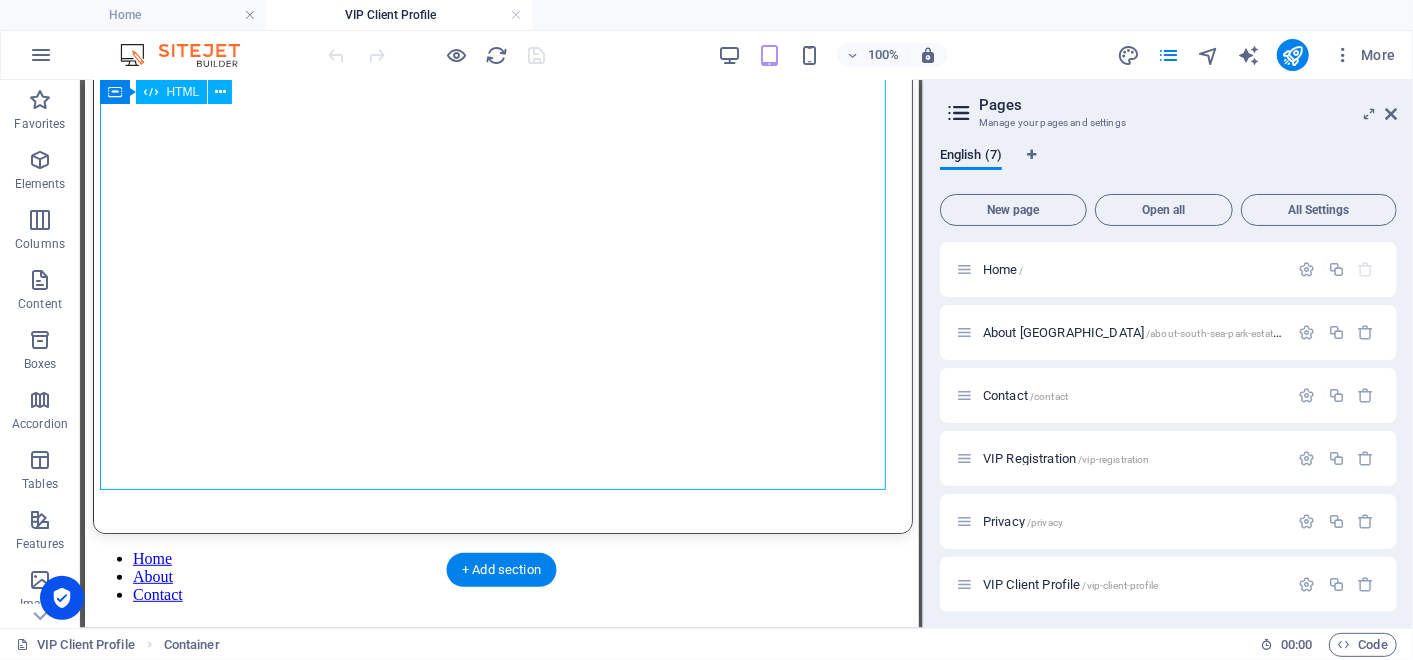 click on "📄 [GEOGRAPHIC_DATA] Client Access" at bounding box center (501, 163) 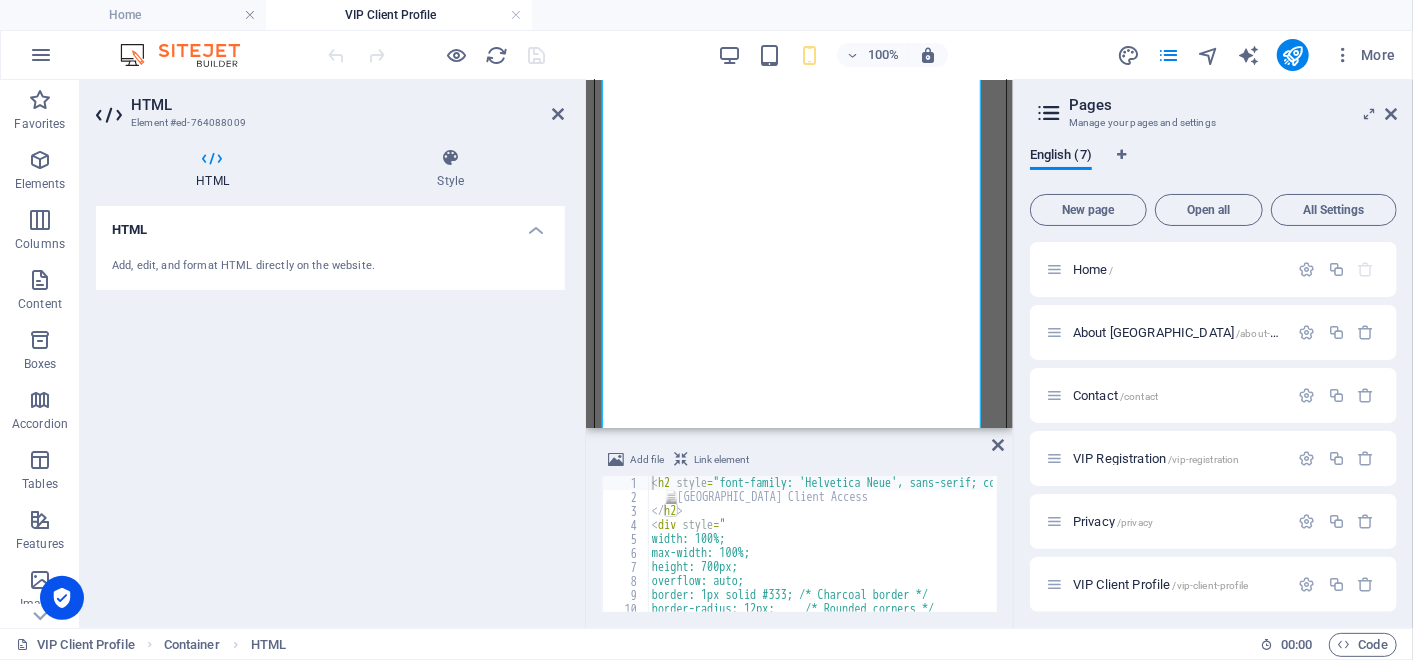 drag, startPoint x: 924, startPoint y: 167, endPoint x: 1403, endPoint y: 114, distance: 481.92322 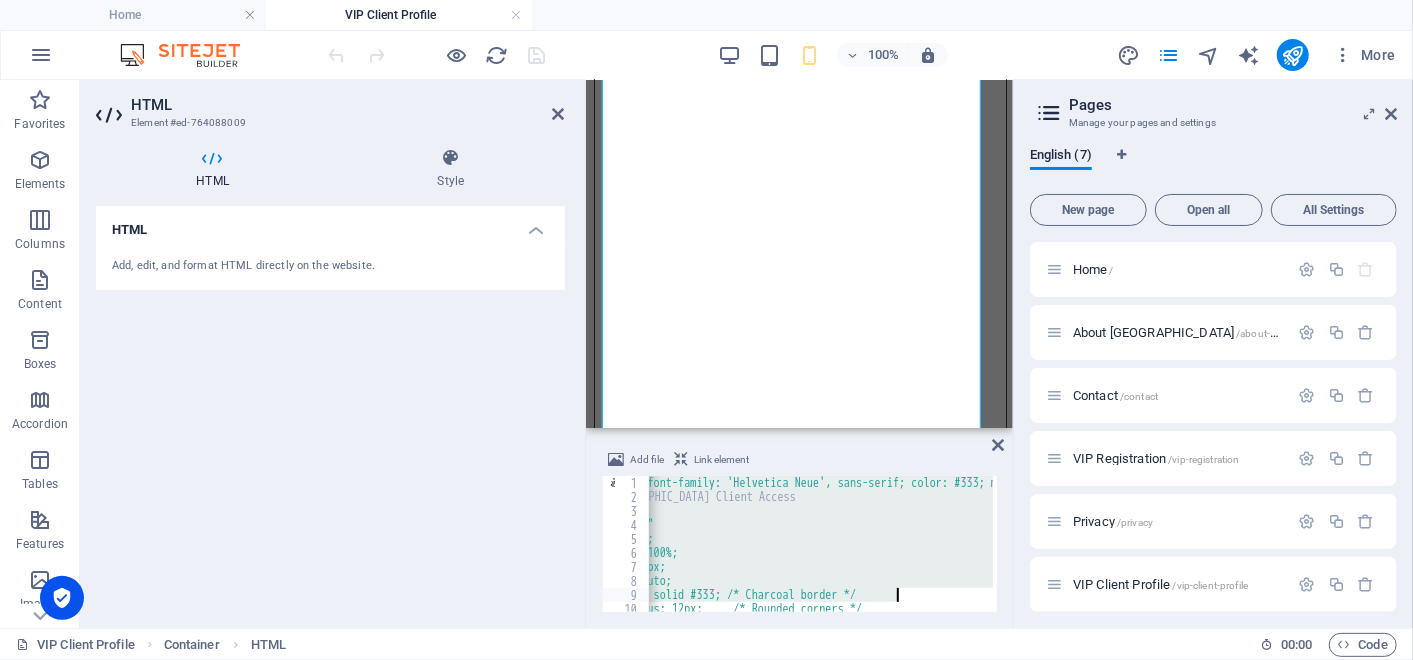 scroll, scrollTop: 0, scrollLeft: 71, axis: horizontal 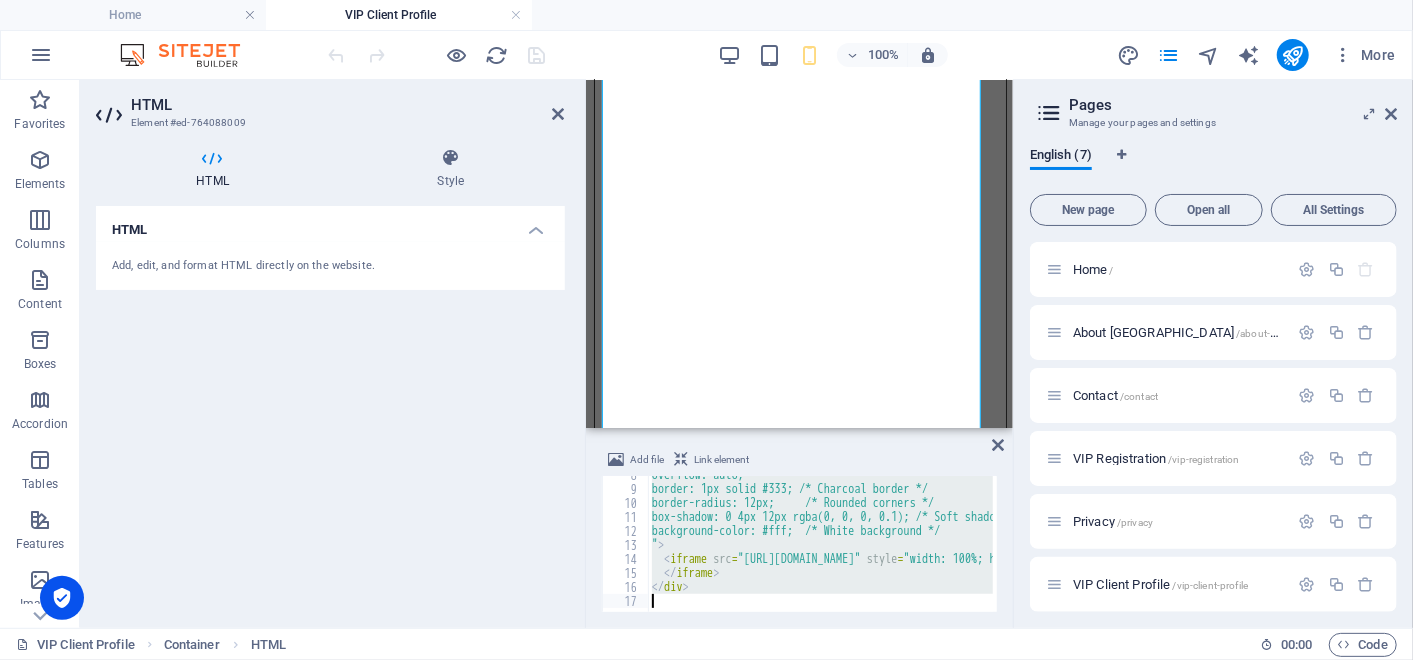 drag, startPoint x: 649, startPoint y: 482, endPoint x: 964, endPoint y: 631, distance: 348.46234 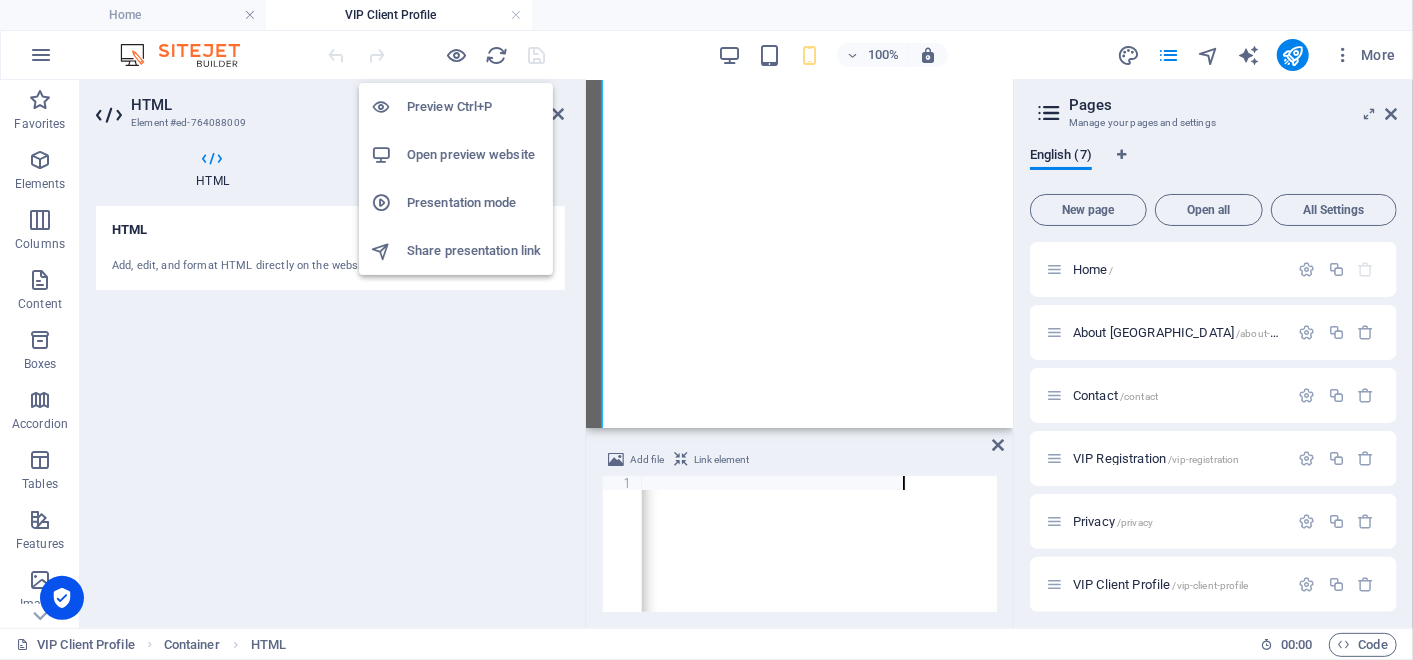 click on "Preview Ctrl+P" at bounding box center [474, 107] 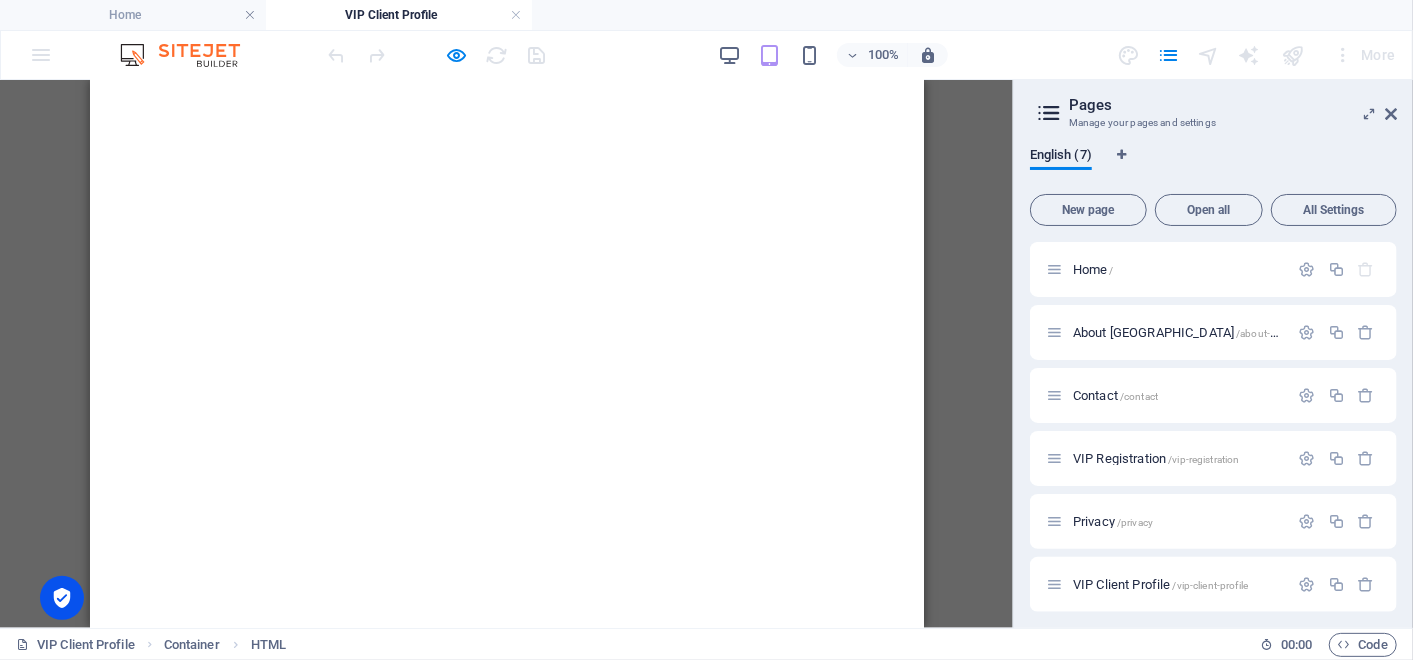 scroll, scrollTop: 1607, scrollLeft: 0, axis: vertical 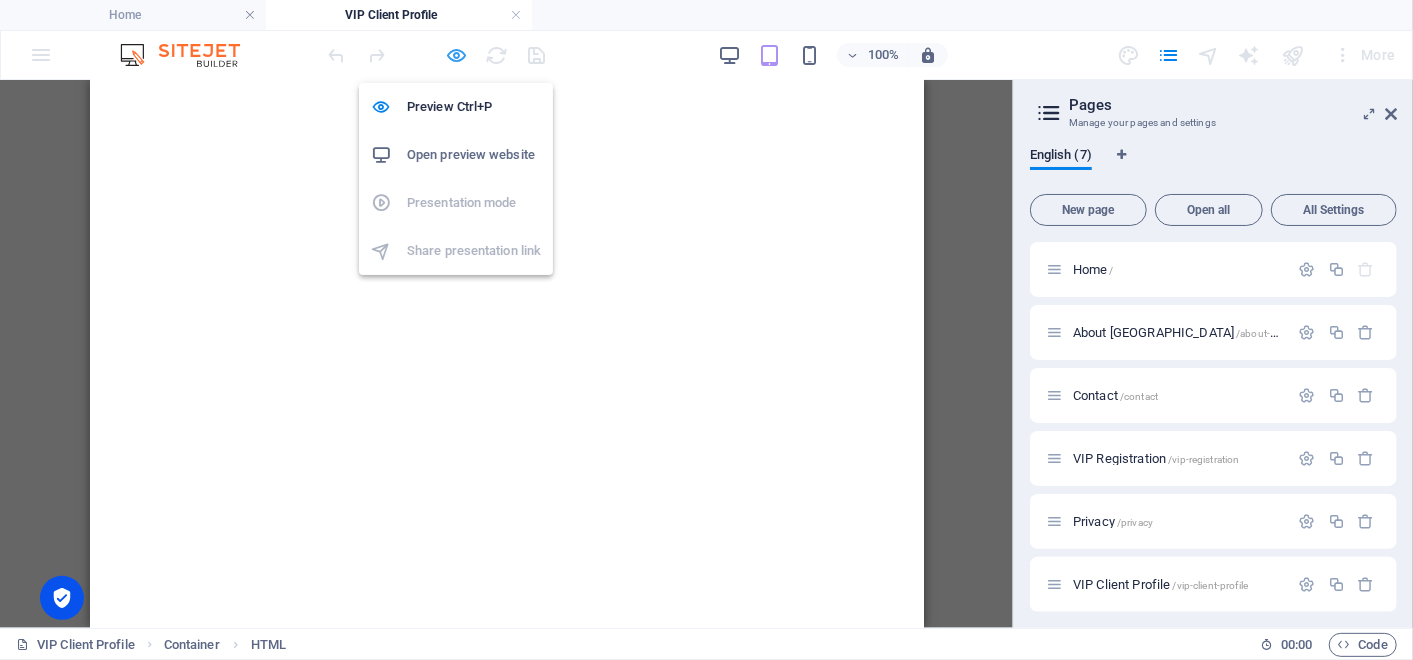 click at bounding box center (457, 55) 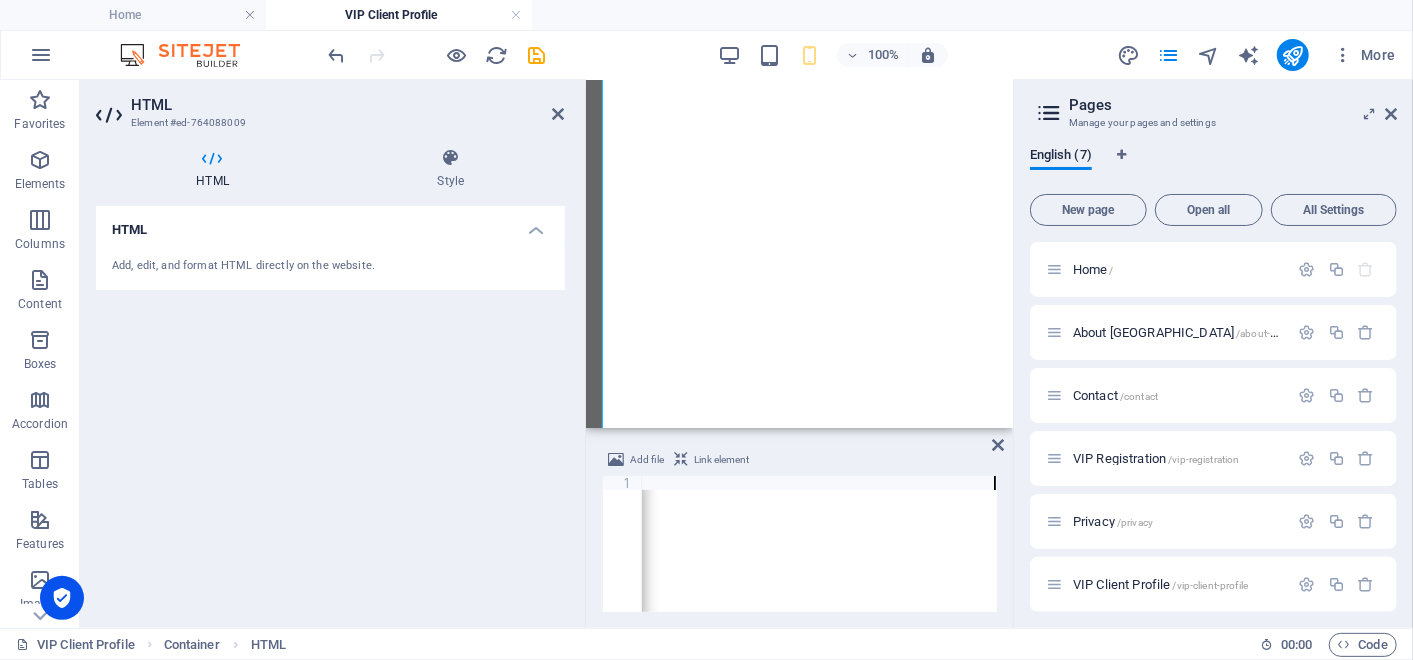 click on "< iframe   src = "[URL][DOMAIN_NAME]"   width = "850"   height = "2586"   frameborder = "0"   marginheight = "0"   marginwidth = "0" > Loading… </ iframe >" at bounding box center (253, 556) 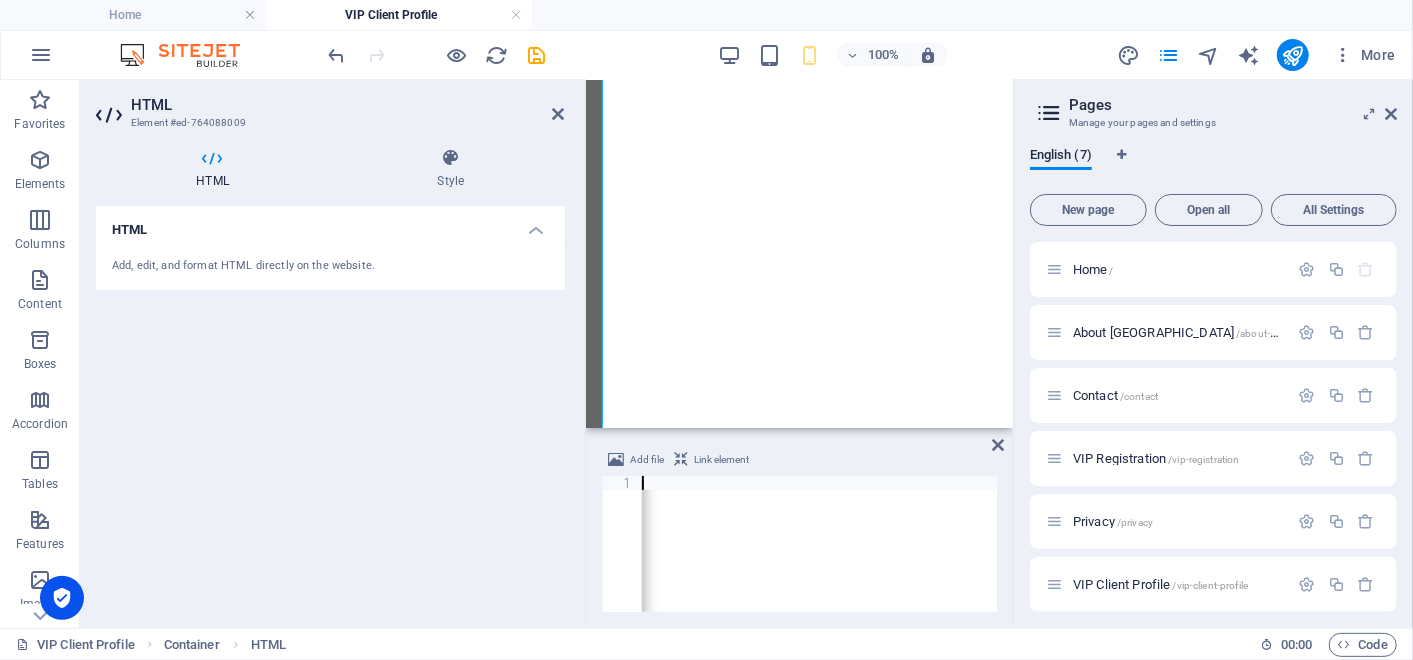 scroll, scrollTop: 0, scrollLeft: 892, axis: horizontal 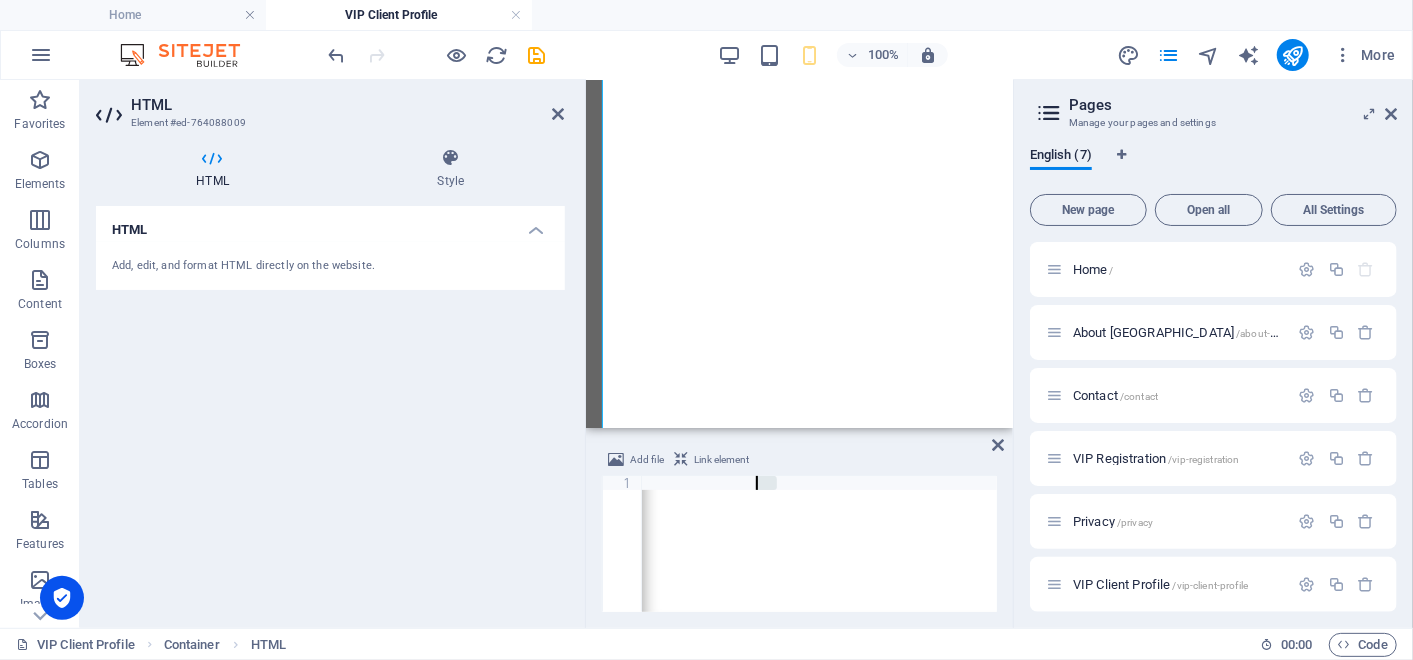 drag, startPoint x: 774, startPoint y: 481, endPoint x: 756, endPoint y: 481, distance: 18 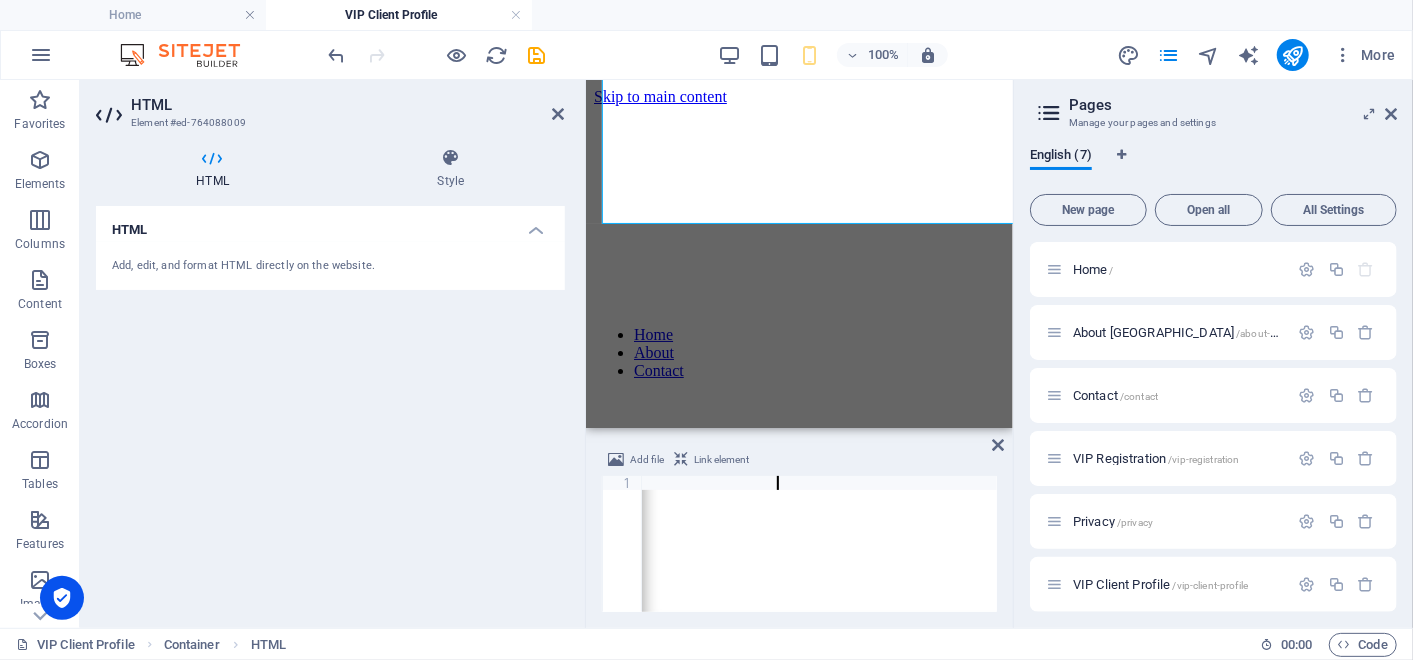 scroll, scrollTop: 1607, scrollLeft: 0, axis: vertical 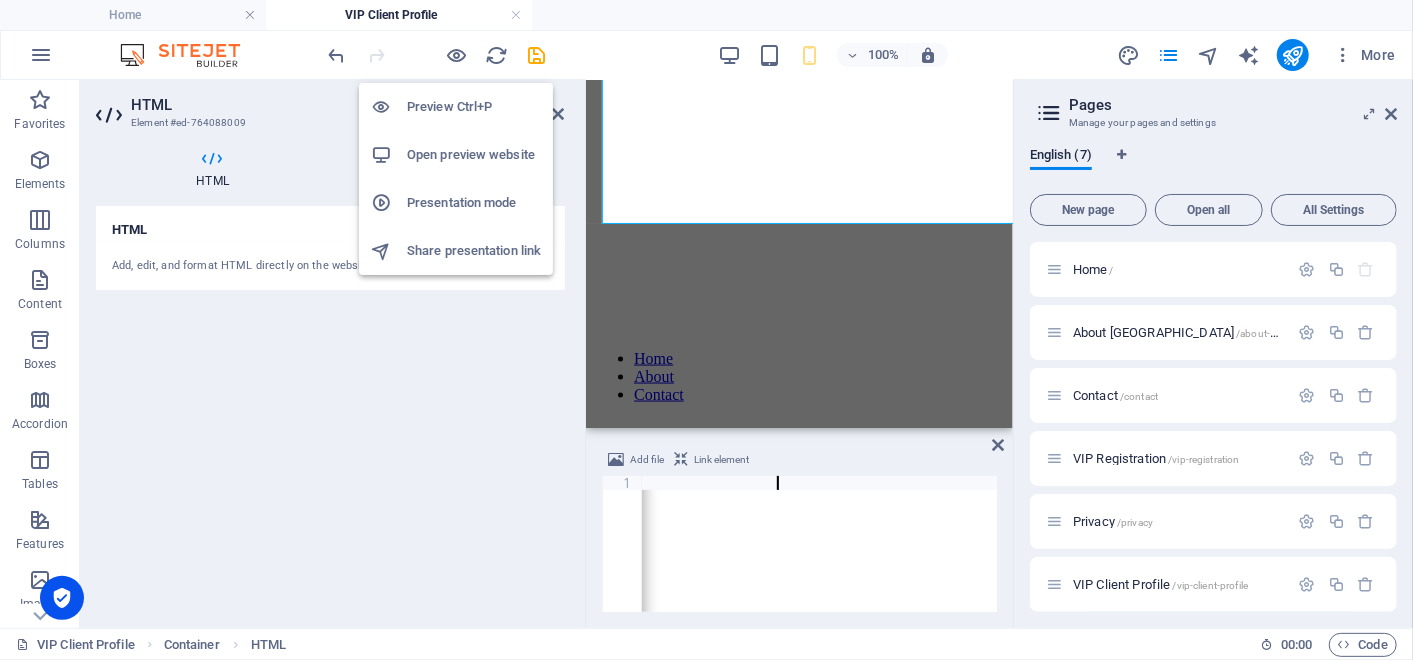 type on "<iframe src="[URL][DOMAIN_NAME]" width="850" height="1850" frameborder="0" marginheight="0" marginwidth="0">Loading…</iframe>" 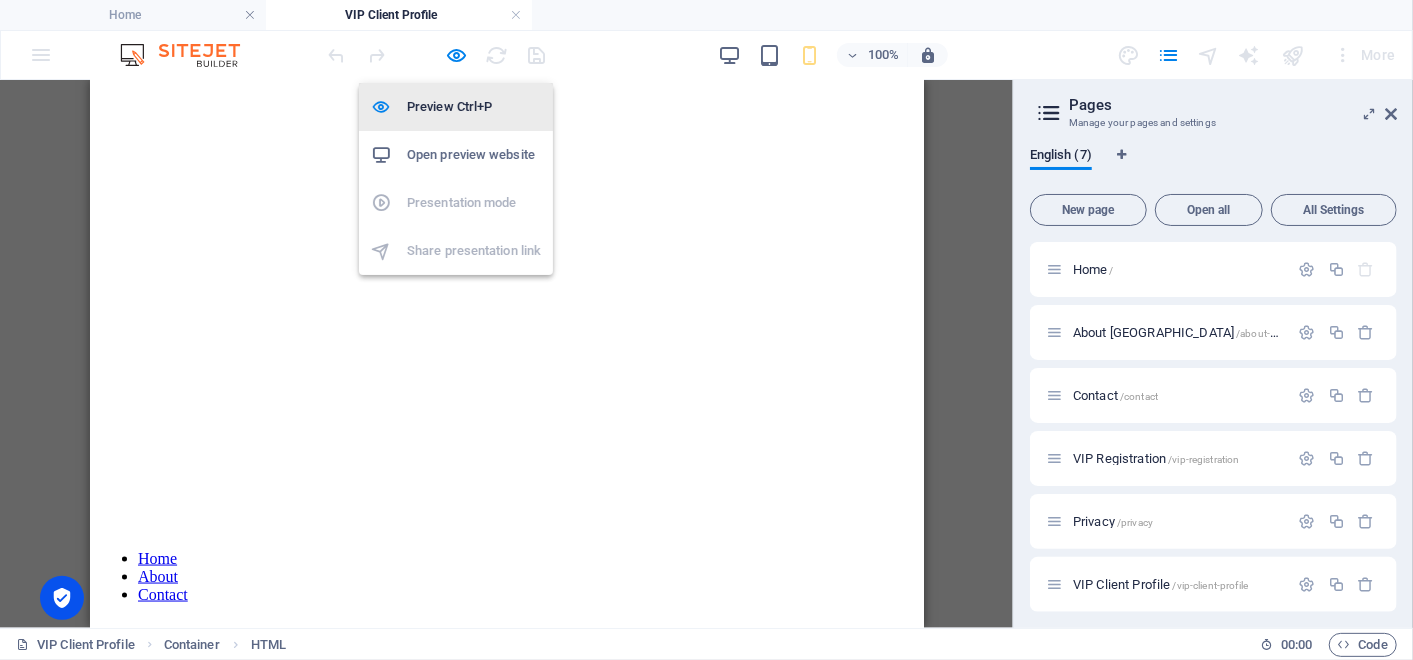 scroll, scrollTop: 1525, scrollLeft: 0, axis: vertical 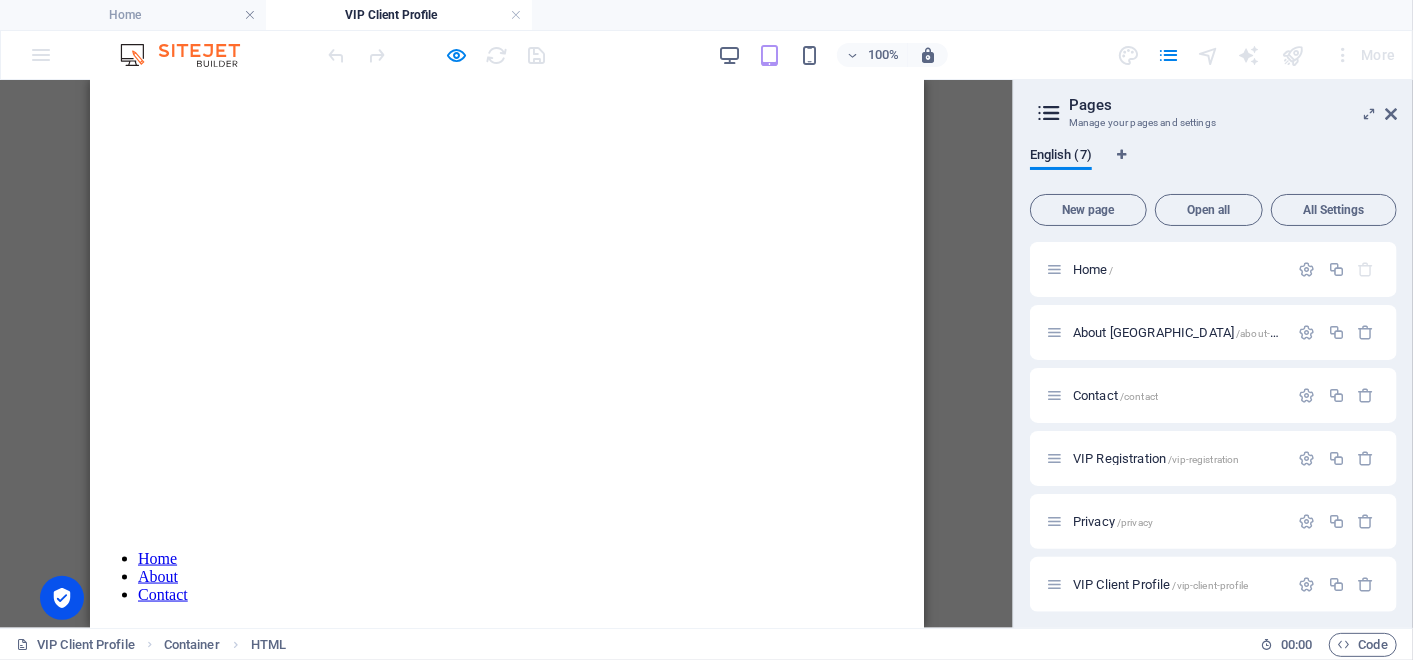 drag, startPoint x: 911, startPoint y: 521, endPoint x: 1021, endPoint y: 624, distance: 150.69505 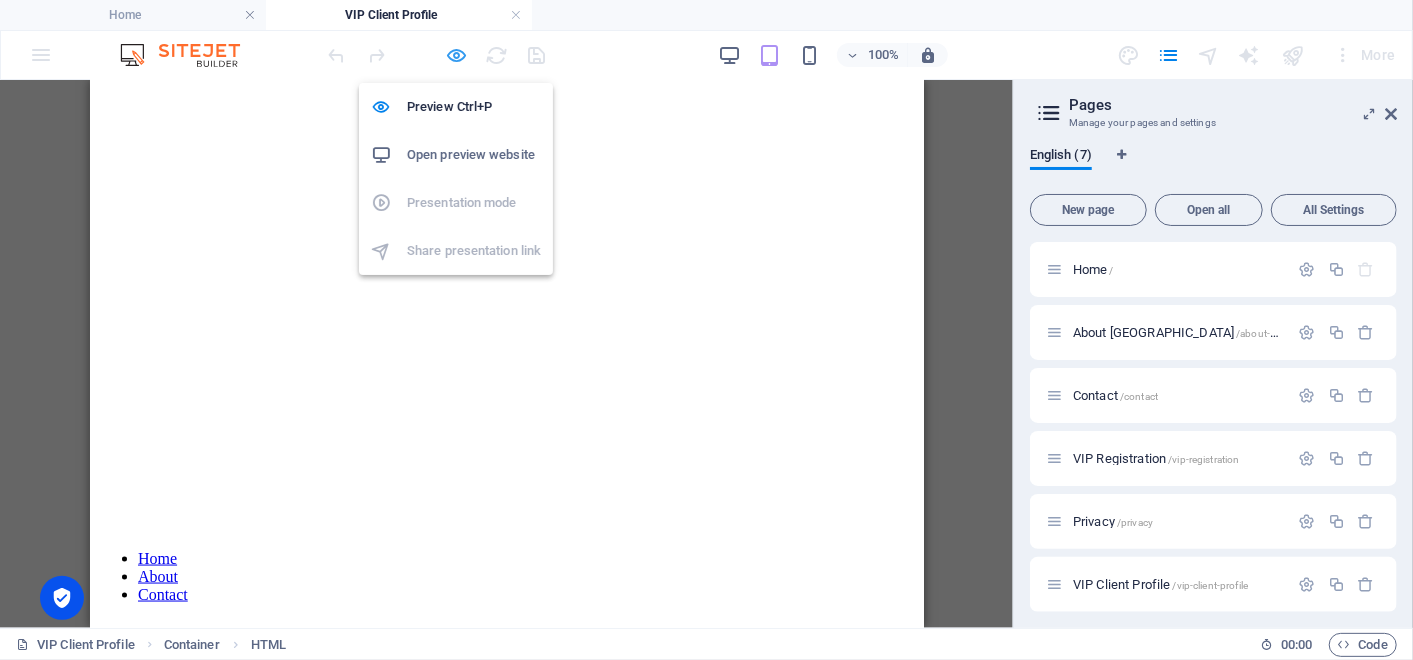 click at bounding box center [457, 55] 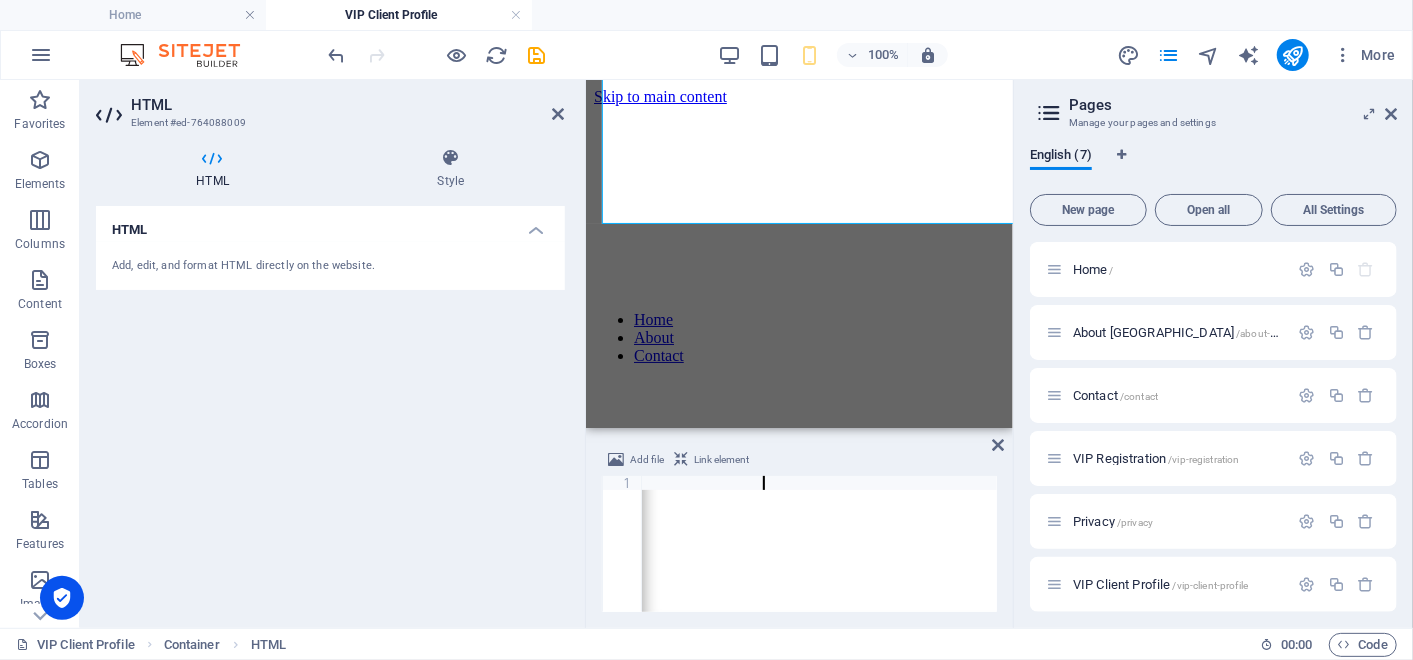 scroll, scrollTop: 0, scrollLeft: 0, axis: both 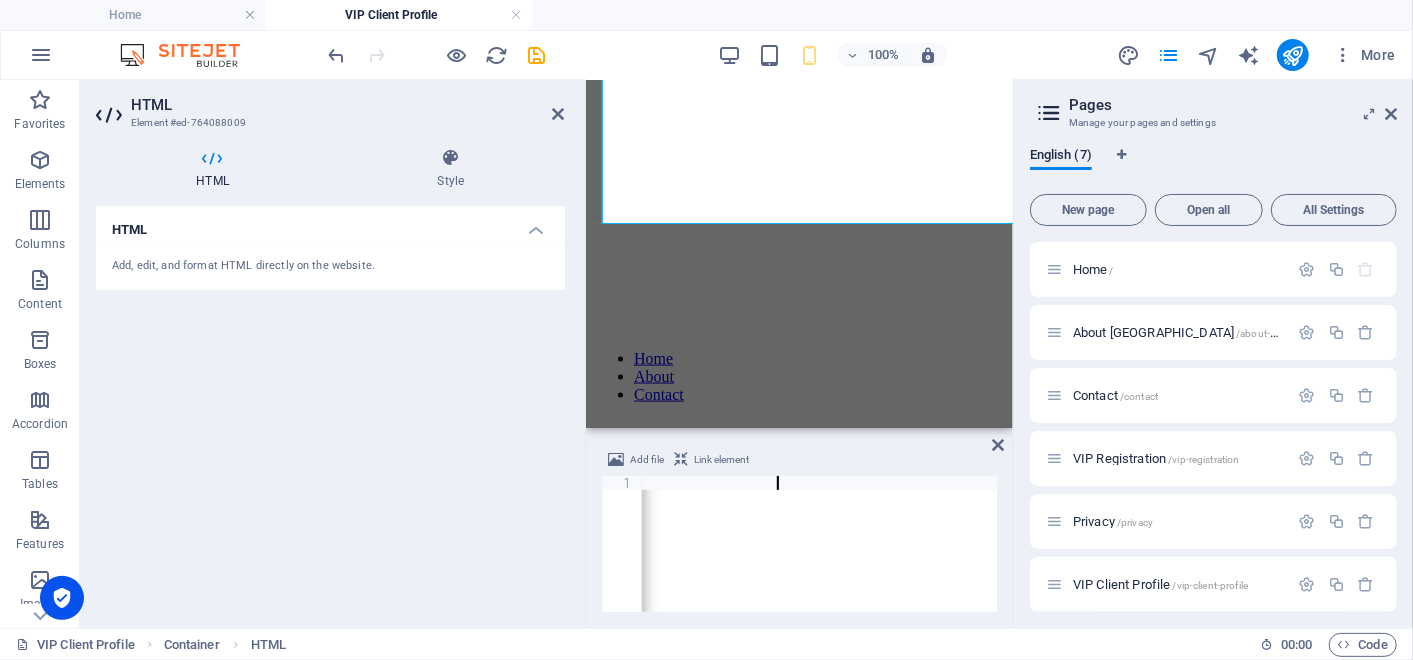 drag, startPoint x: 1006, startPoint y: 122, endPoint x: 1614, endPoint y: 464, distance: 697.5873 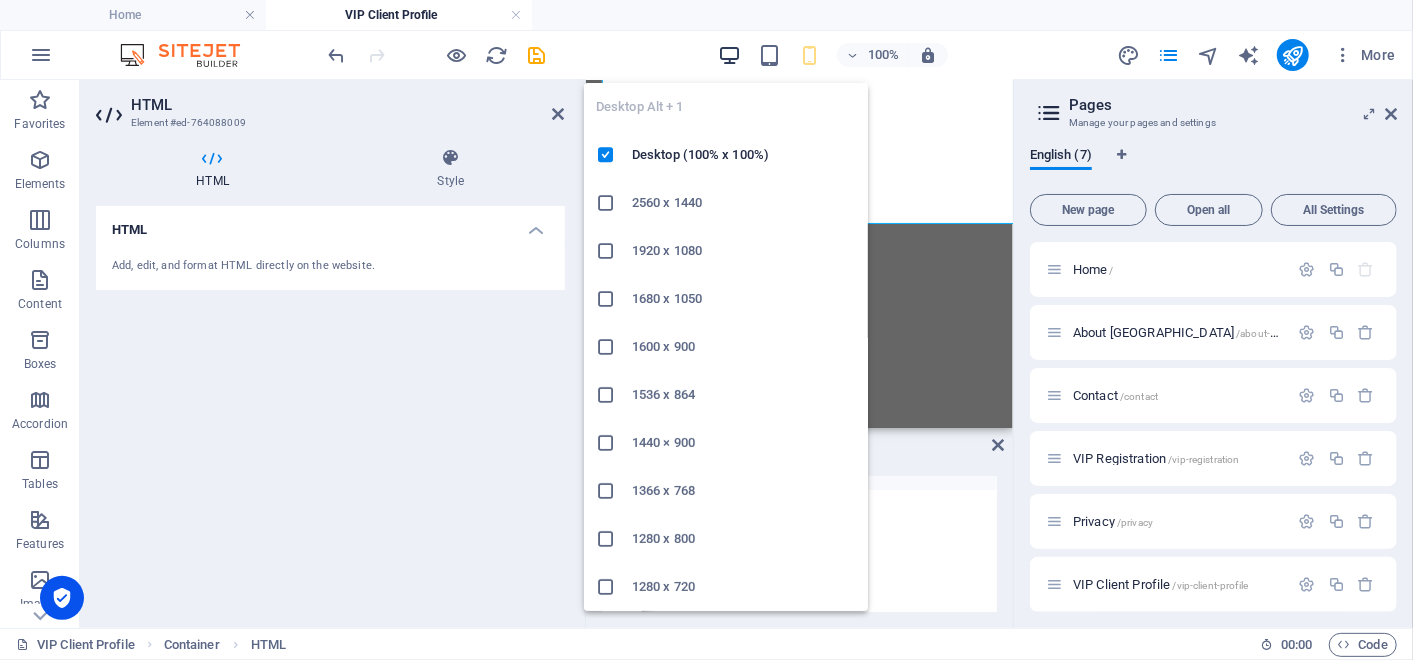 type on "<iframe src="[URL][DOMAIN_NAME]" width="850" height="1800" frameborder="0" marginheight="0" marginwidth="0">Loading…</iframe>" 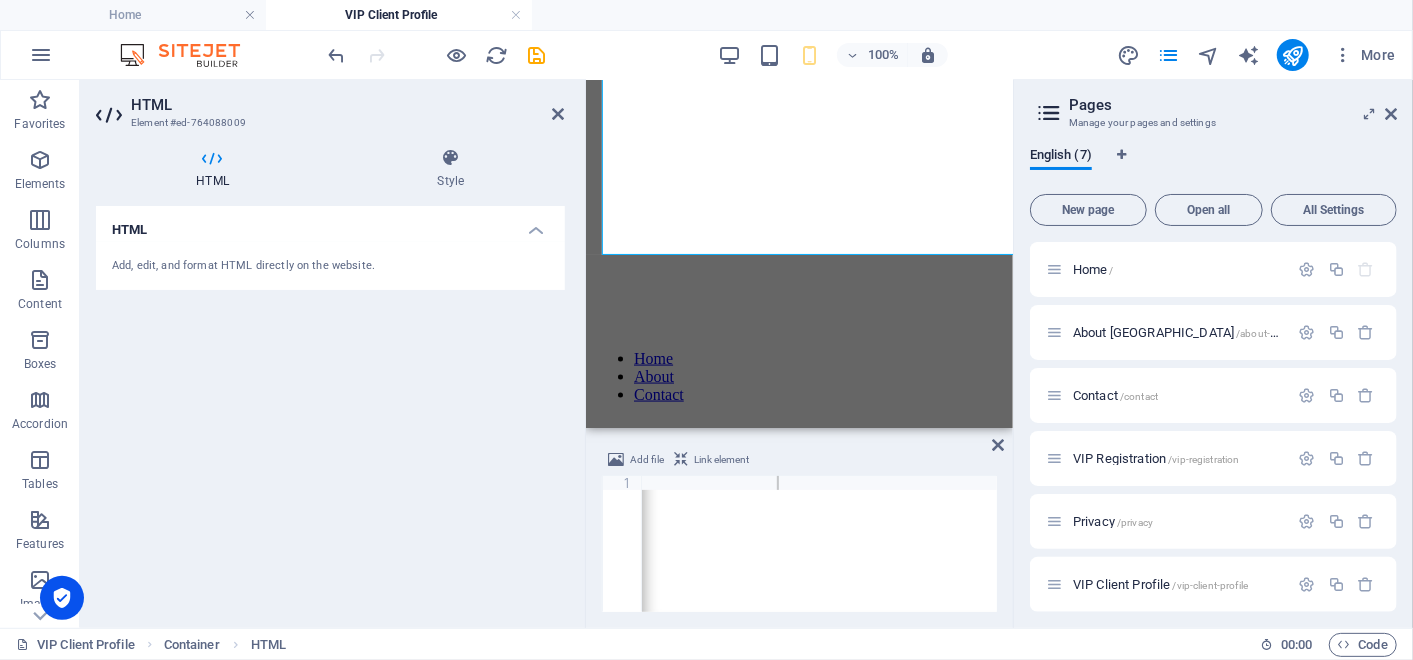 scroll, scrollTop: 1726, scrollLeft: 0, axis: vertical 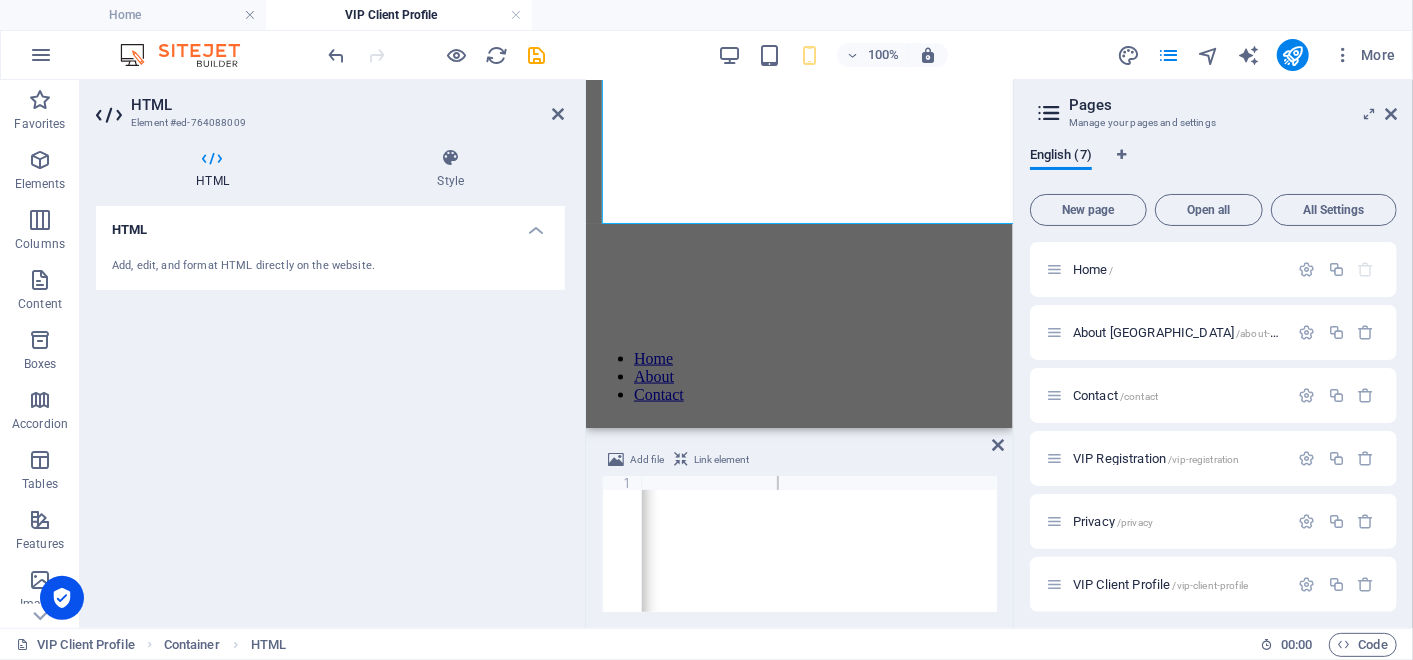 drag, startPoint x: 1006, startPoint y: 370, endPoint x: 1607, endPoint y: 521, distance: 619.67896 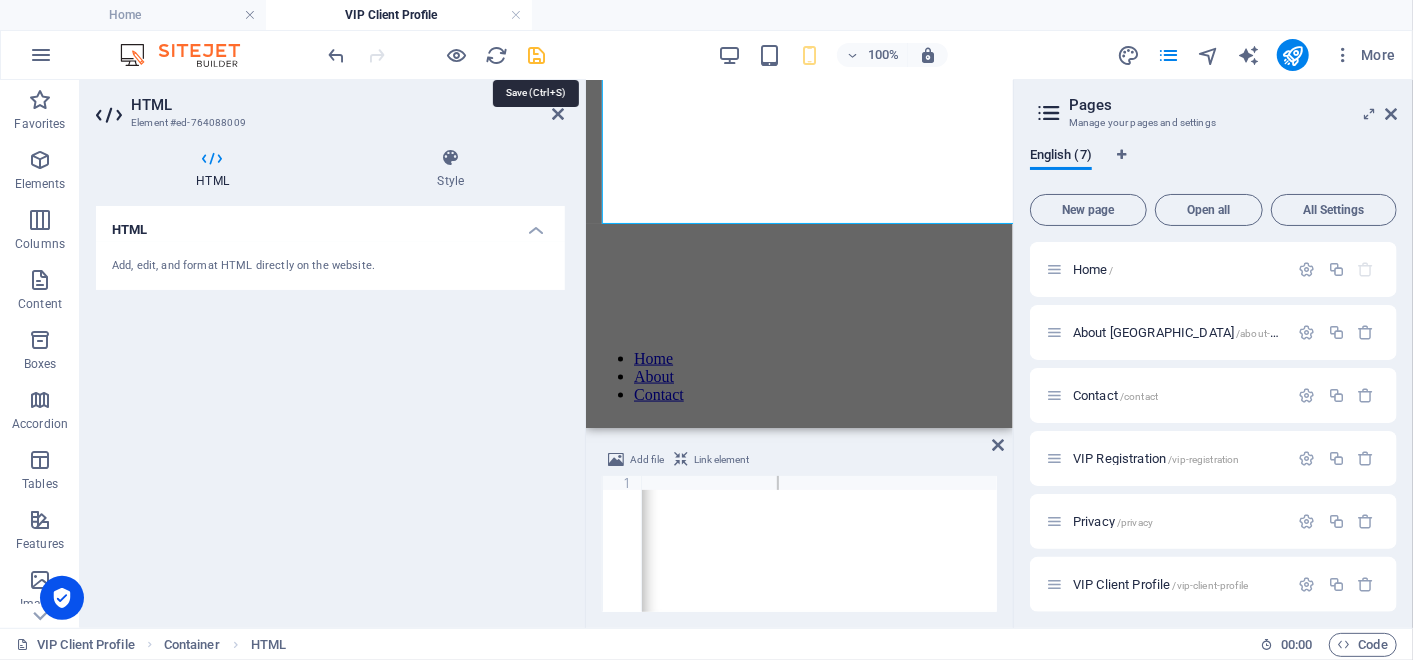 click at bounding box center [537, 55] 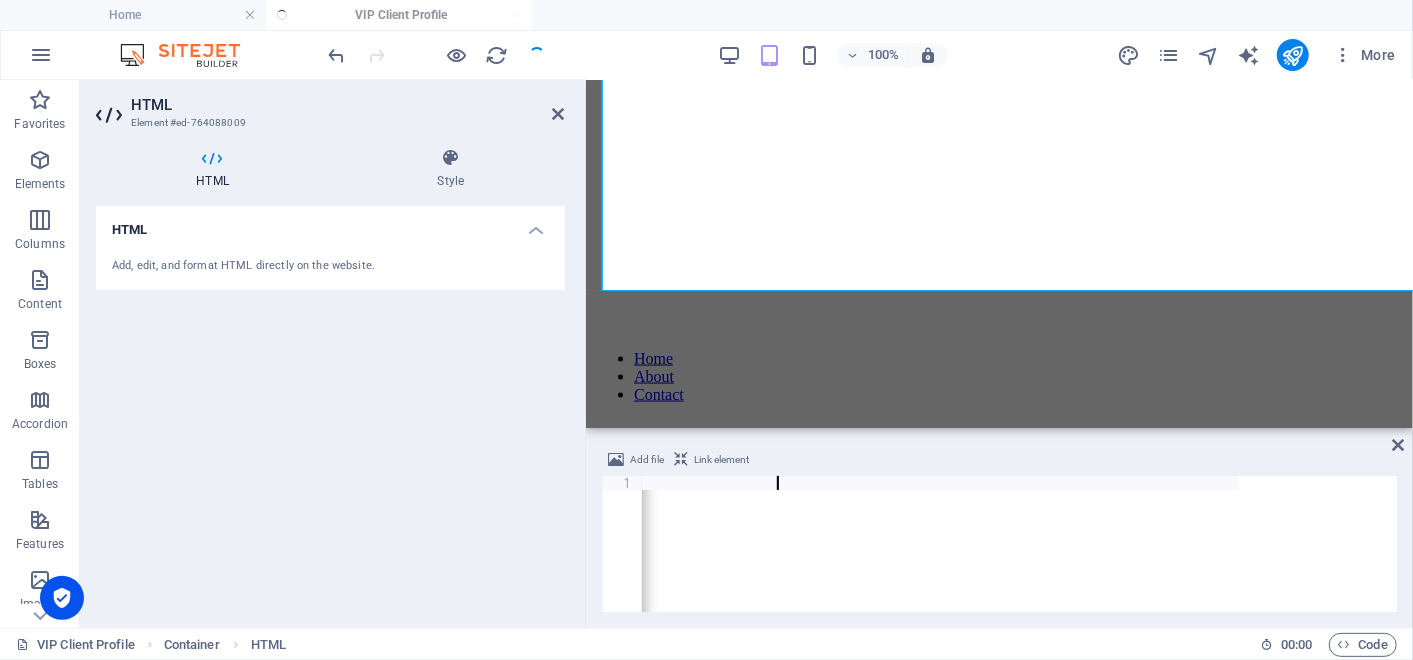 scroll, scrollTop: 0, scrollLeft: 734, axis: horizontal 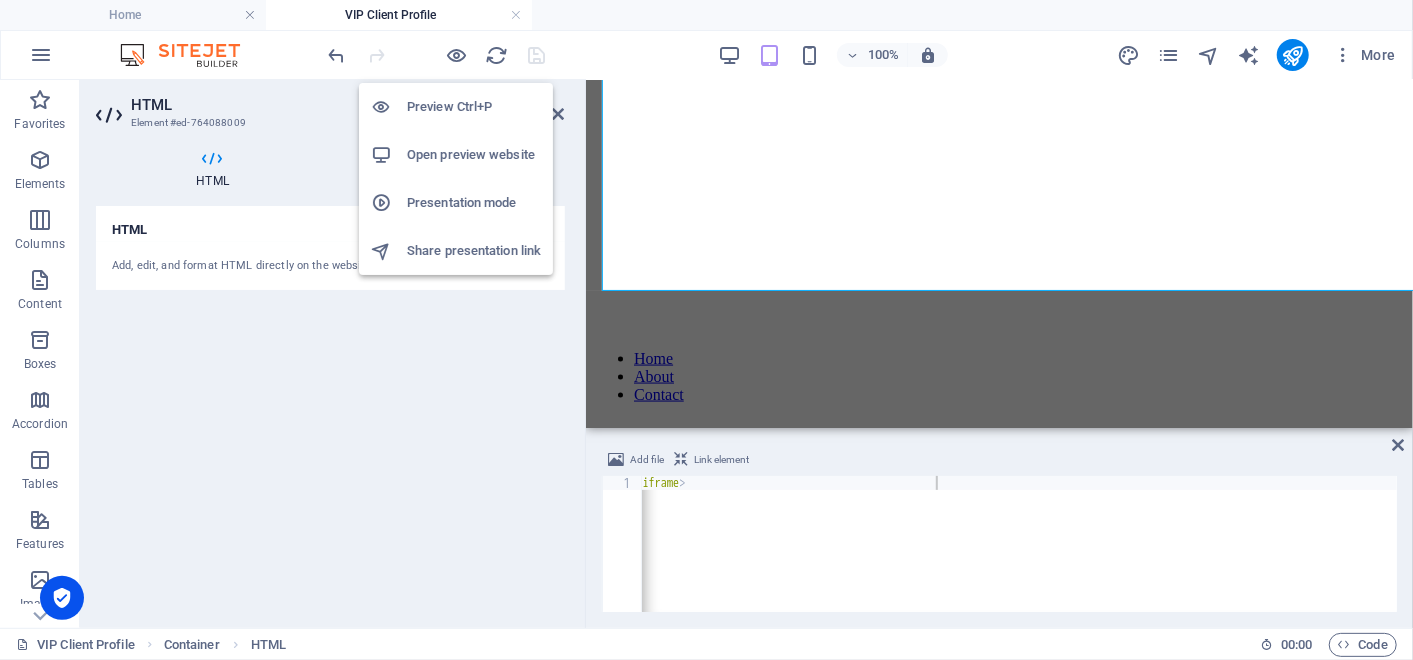 click on "Open preview website" at bounding box center [474, 155] 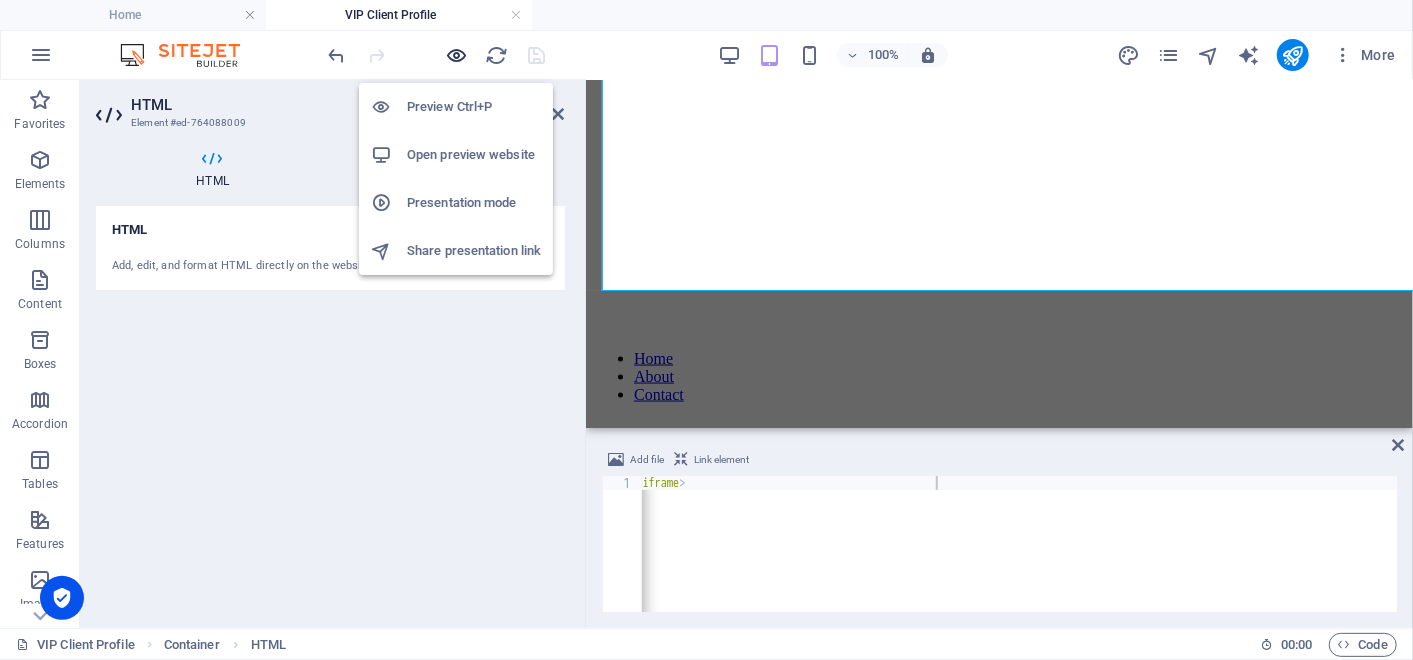 click at bounding box center (457, 55) 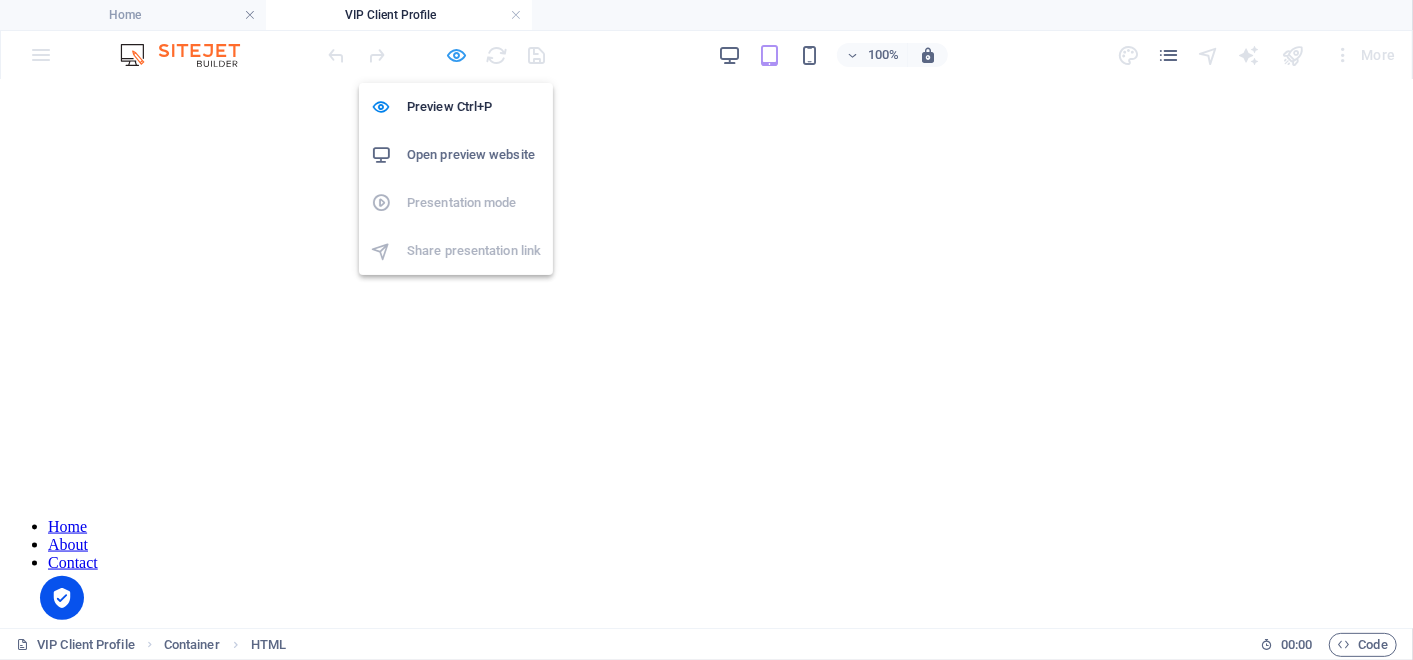 scroll, scrollTop: 1539, scrollLeft: 0, axis: vertical 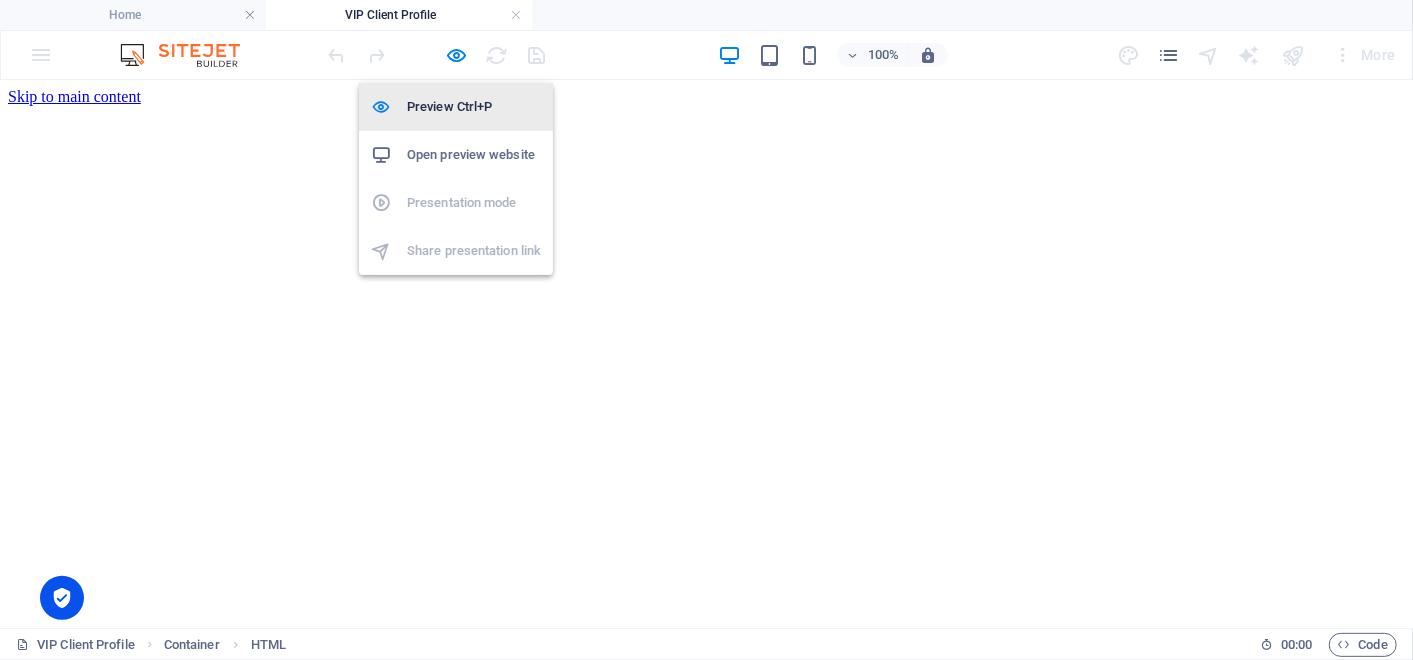 click on "Preview Ctrl+P" at bounding box center (474, 107) 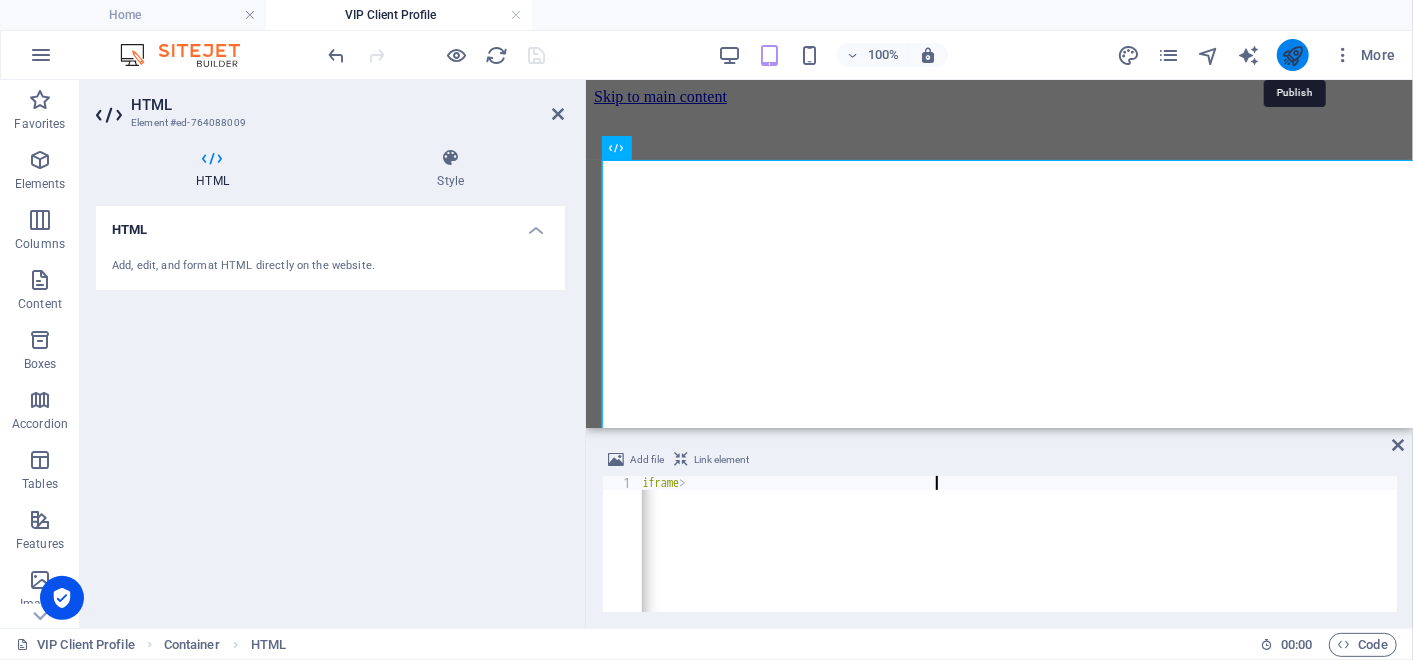 click at bounding box center (1292, 55) 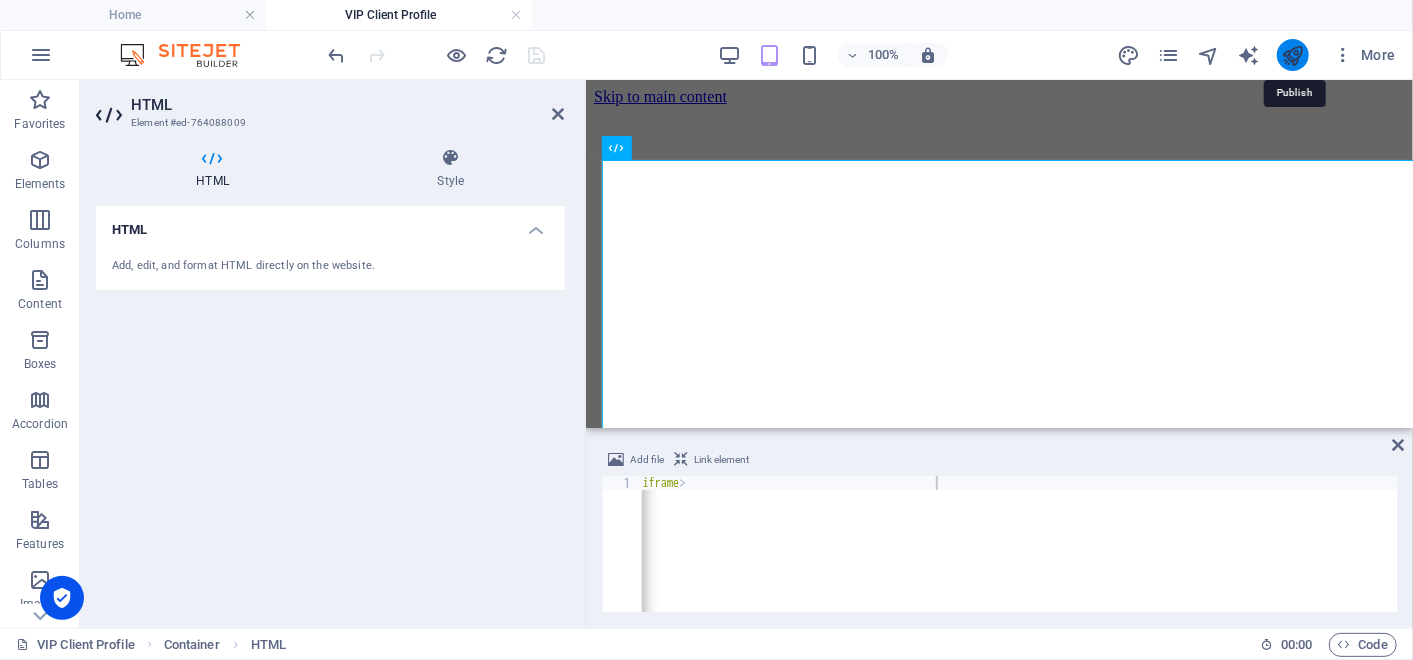 click at bounding box center (1292, 55) 